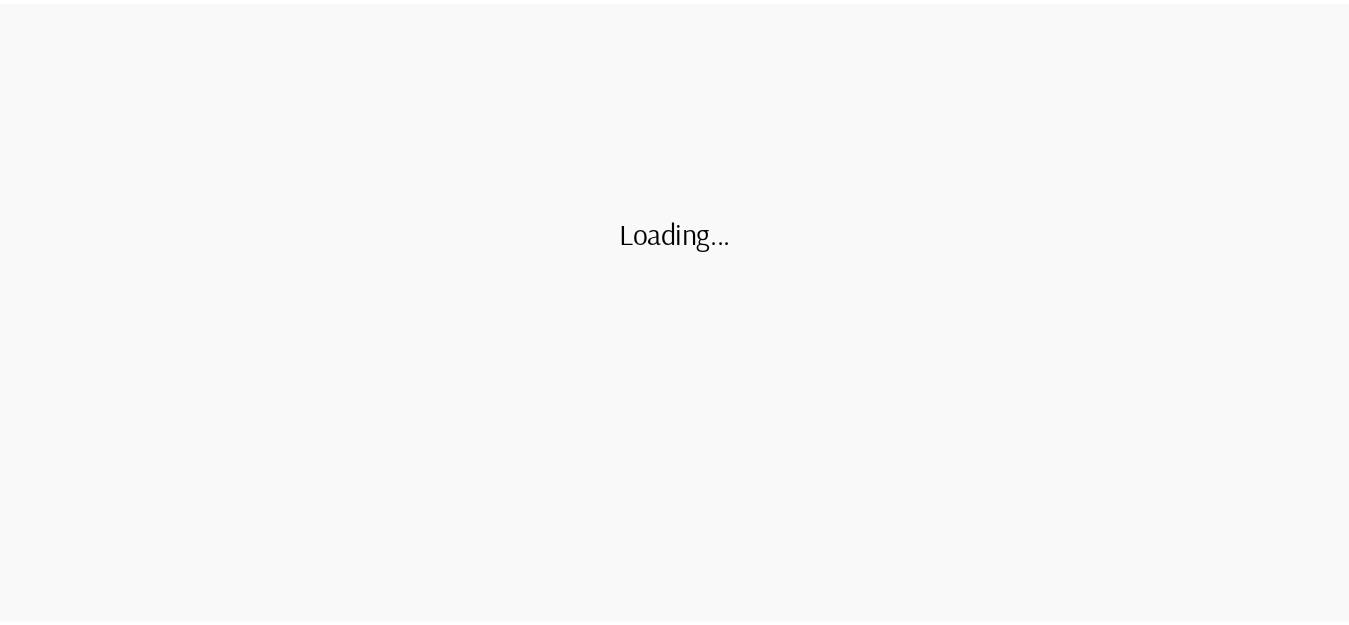 scroll, scrollTop: 0, scrollLeft: 0, axis: both 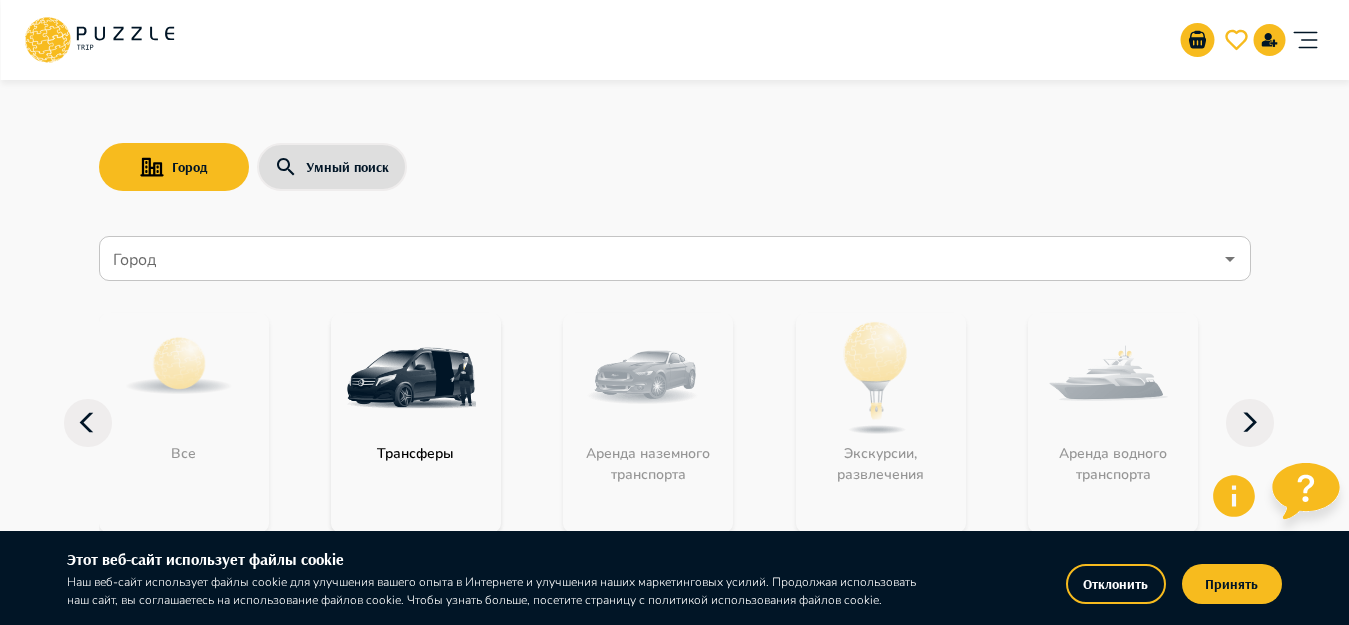 click at bounding box center (411, 378) 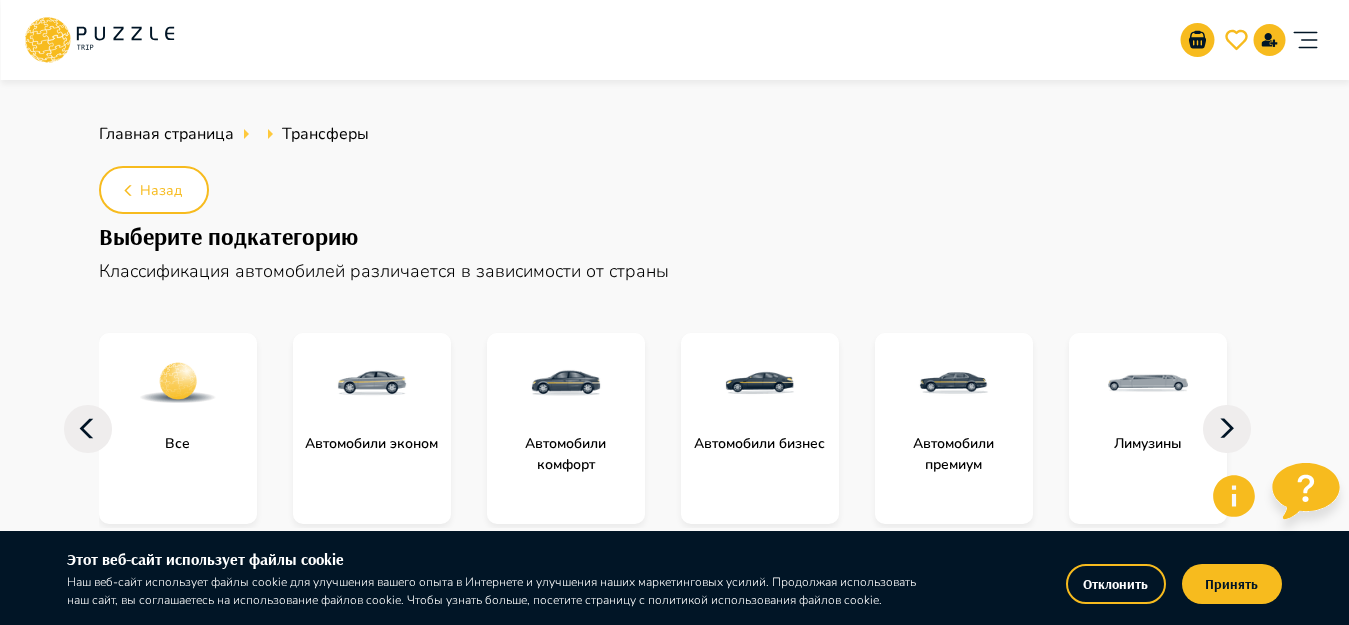 click at bounding box center [372, 383] 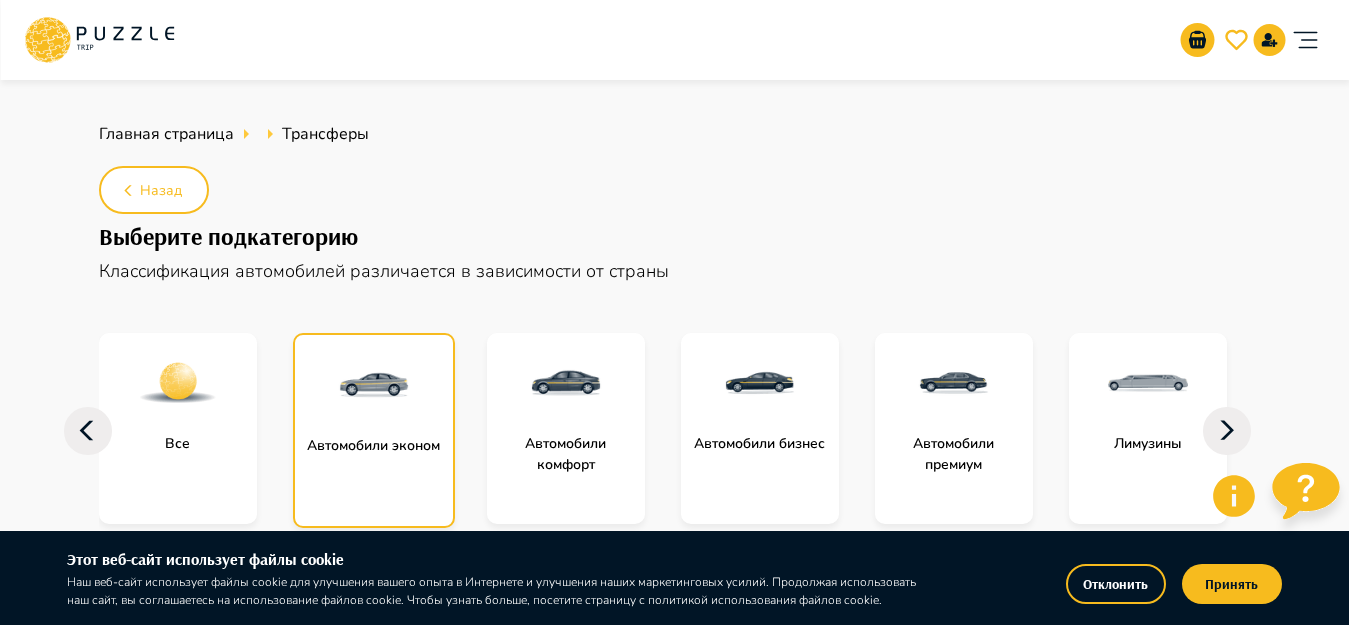 click at bounding box center (374, 385) 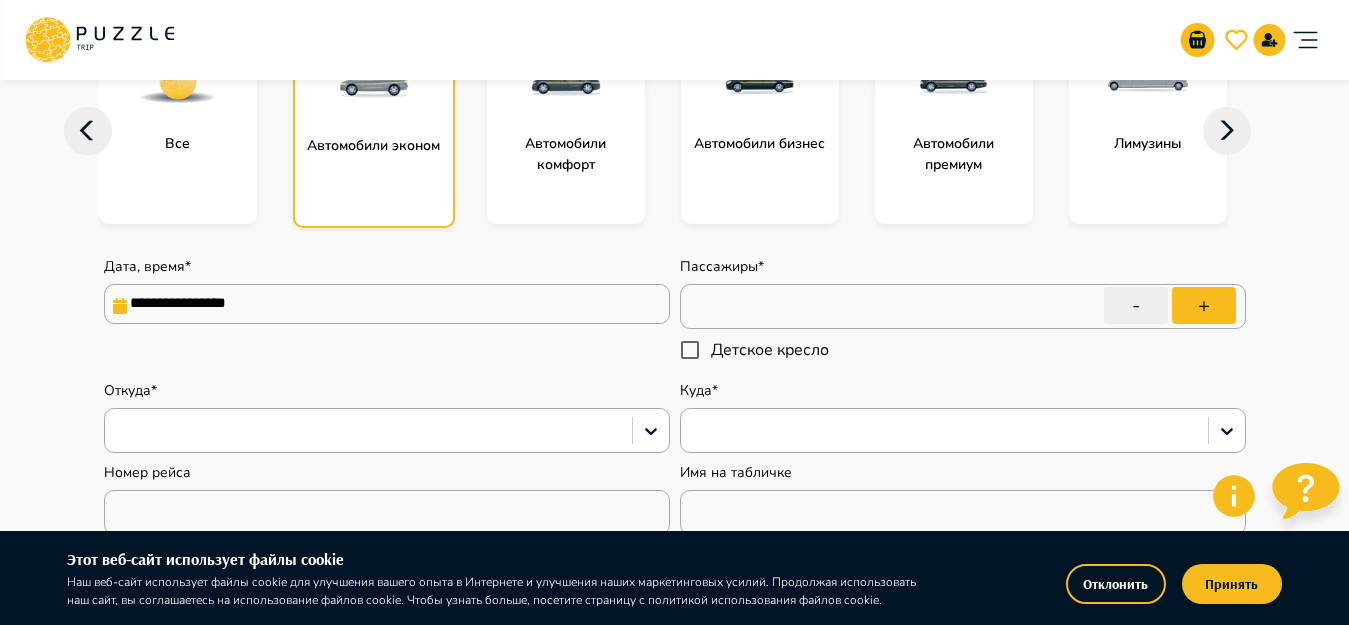 scroll, scrollTop: 400, scrollLeft: 0, axis: vertical 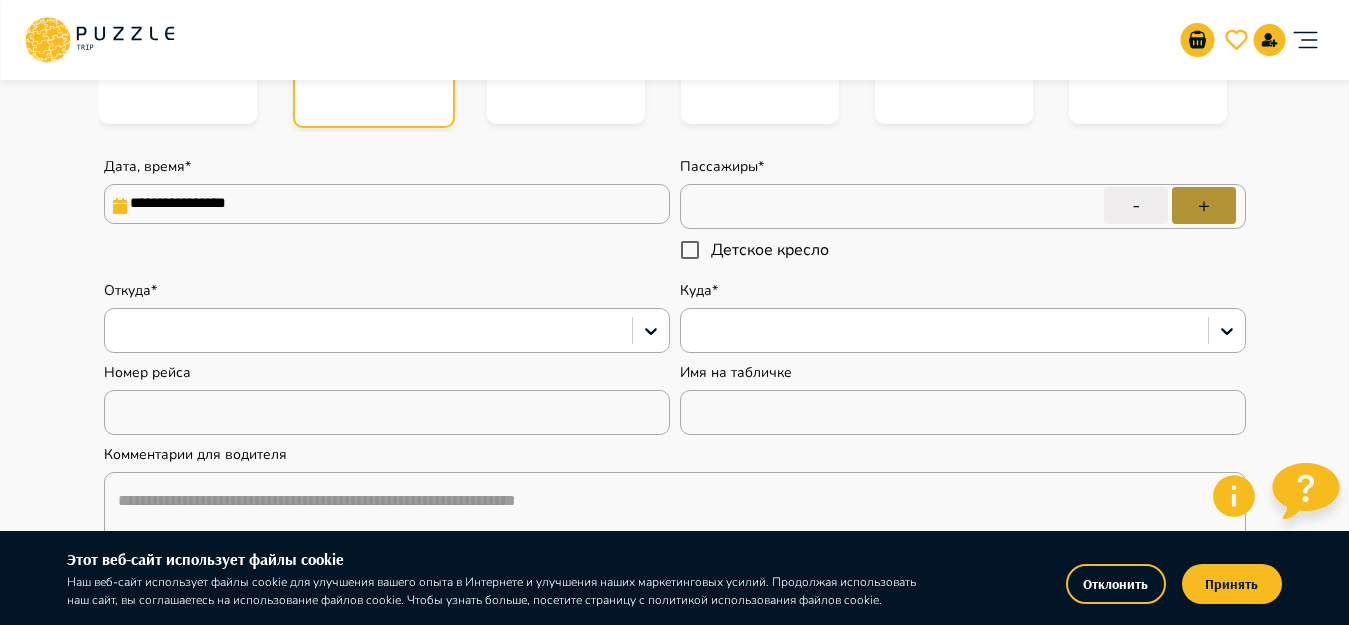 click on "+" at bounding box center [1204, 205] 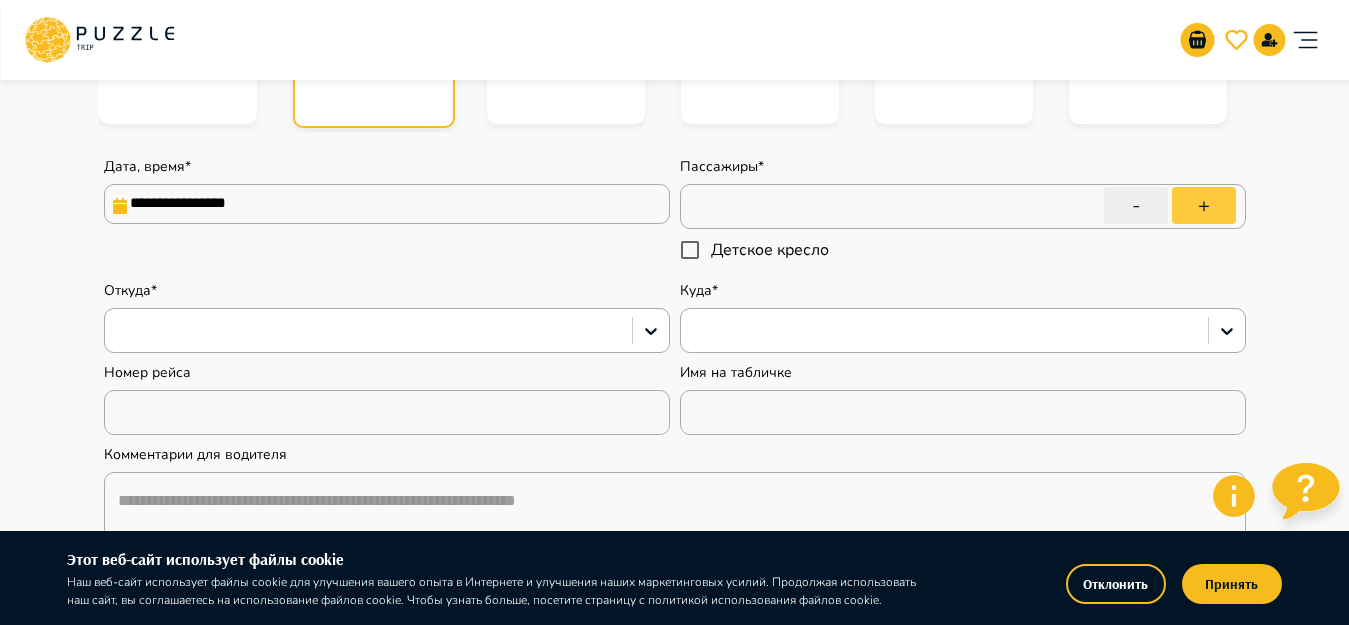 click on "+" at bounding box center [1204, 205] 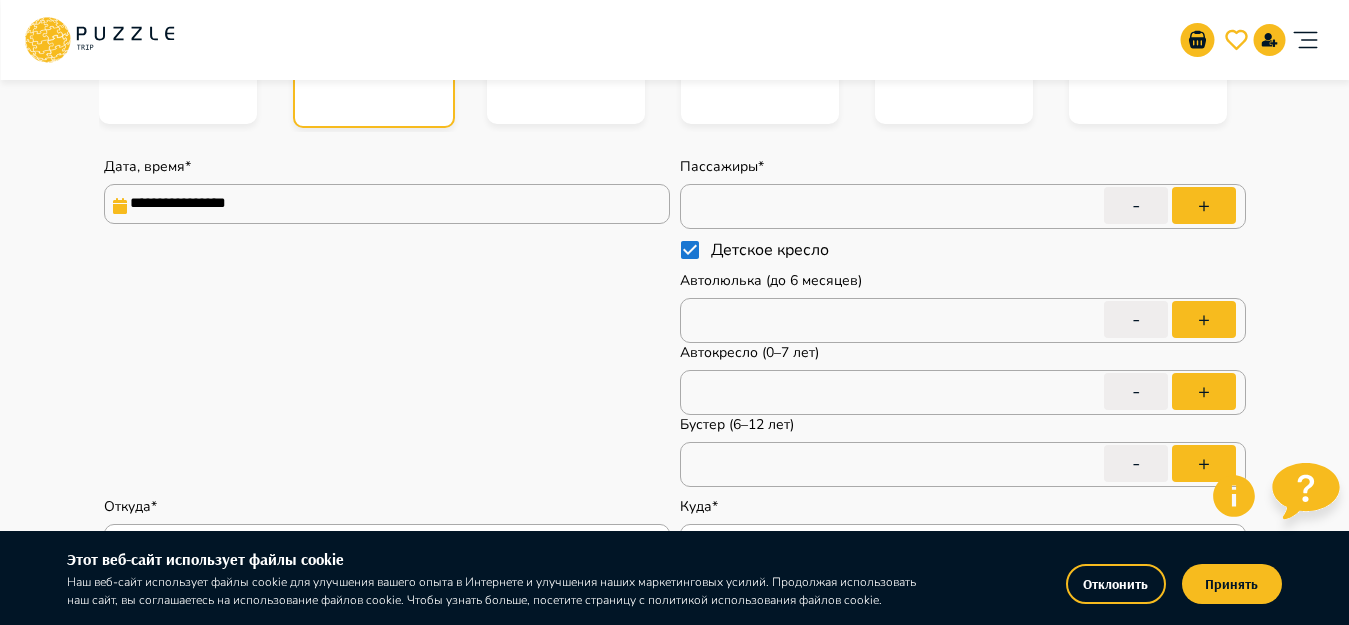 click on "-" at bounding box center [1136, 205] 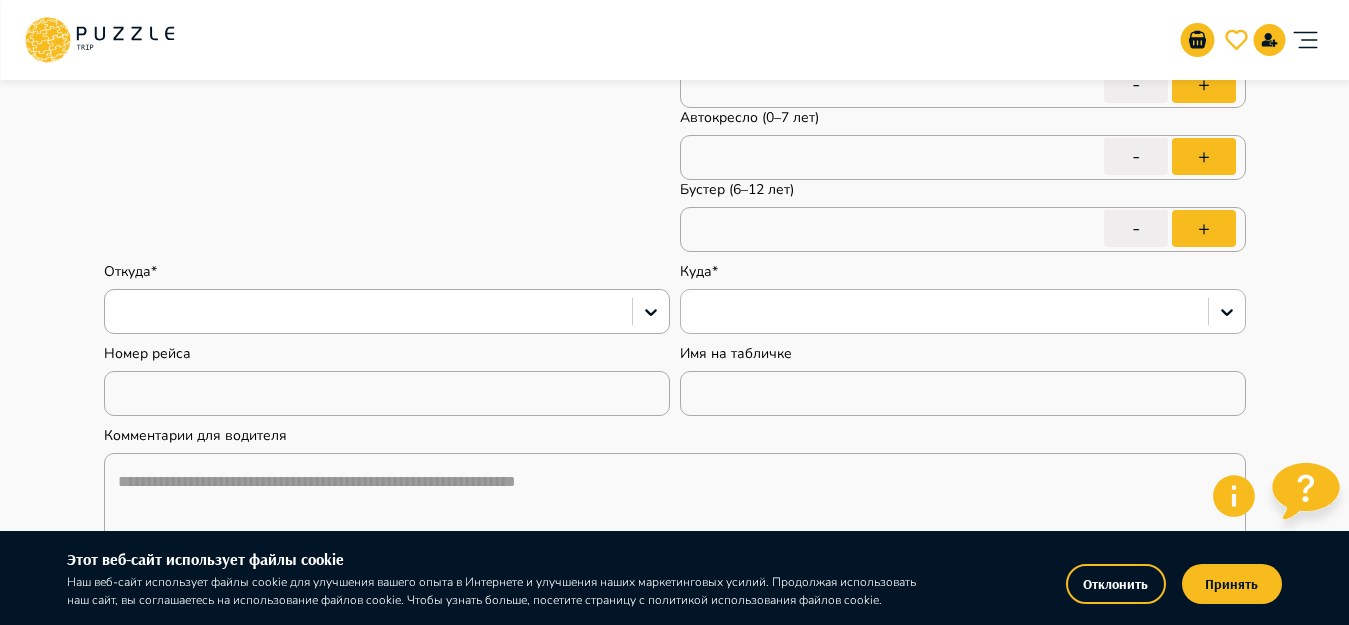 scroll, scrollTop: 600, scrollLeft: 0, axis: vertical 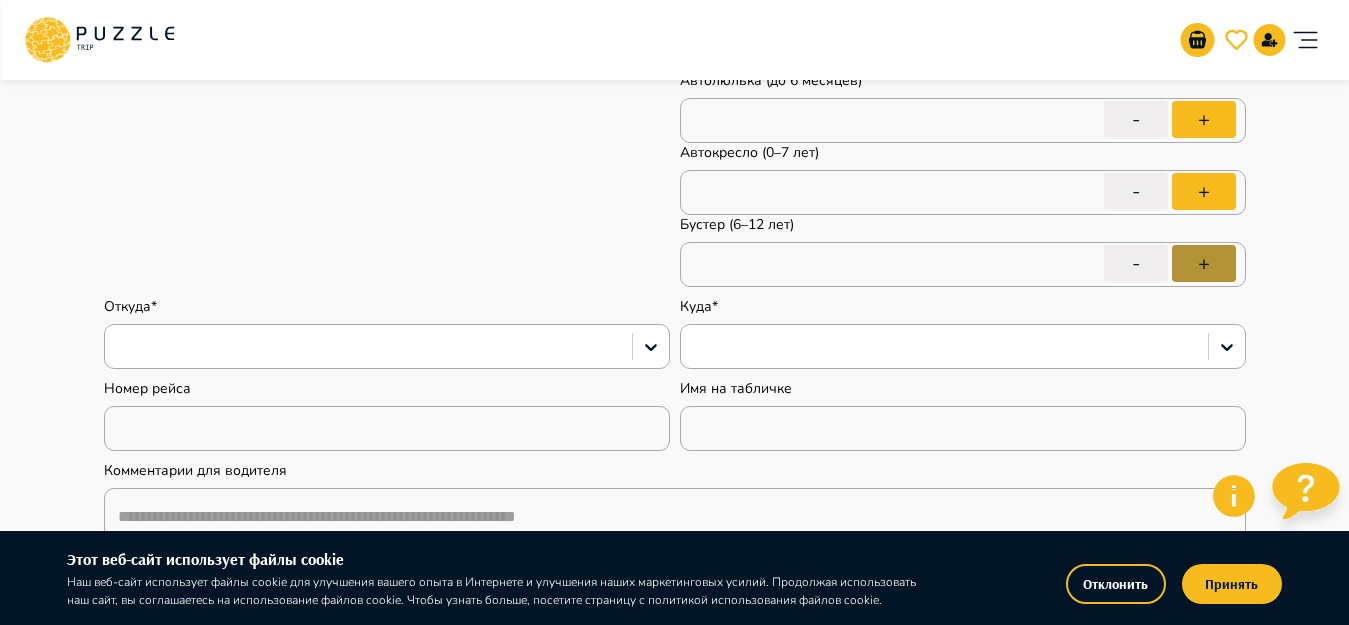 click on "+" at bounding box center (1204, 119) 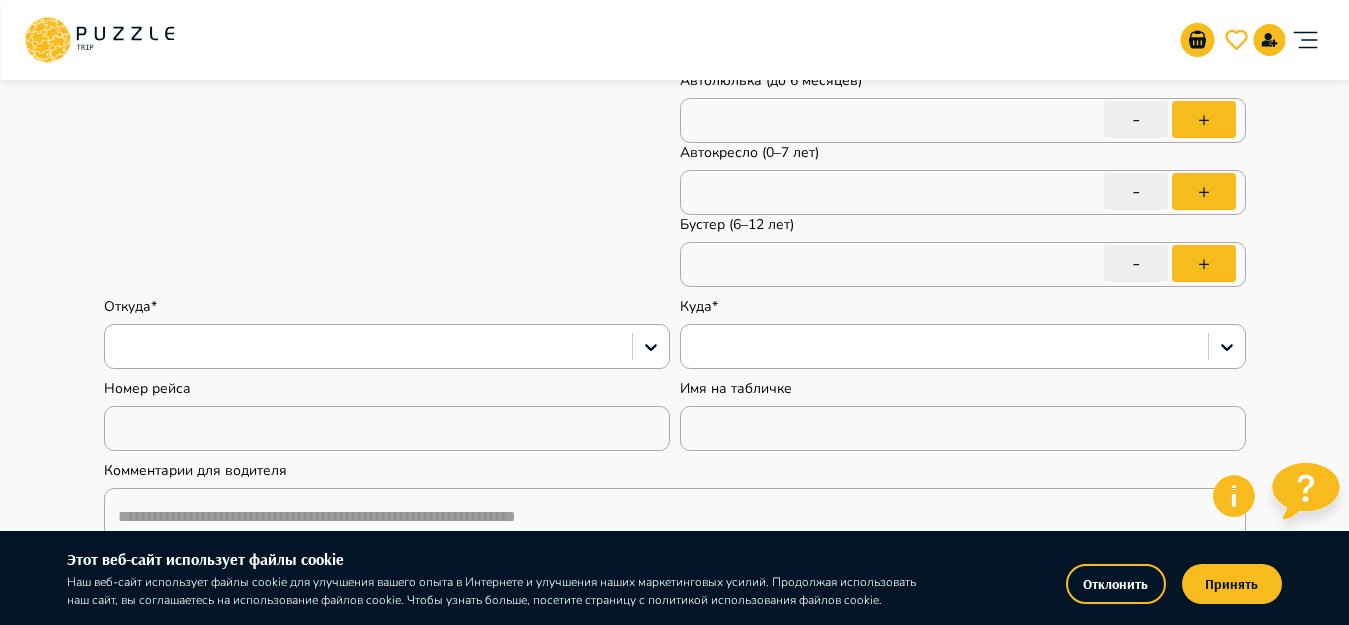 scroll, scrollTop: 700, scrollLeft: 0, axis: vertical 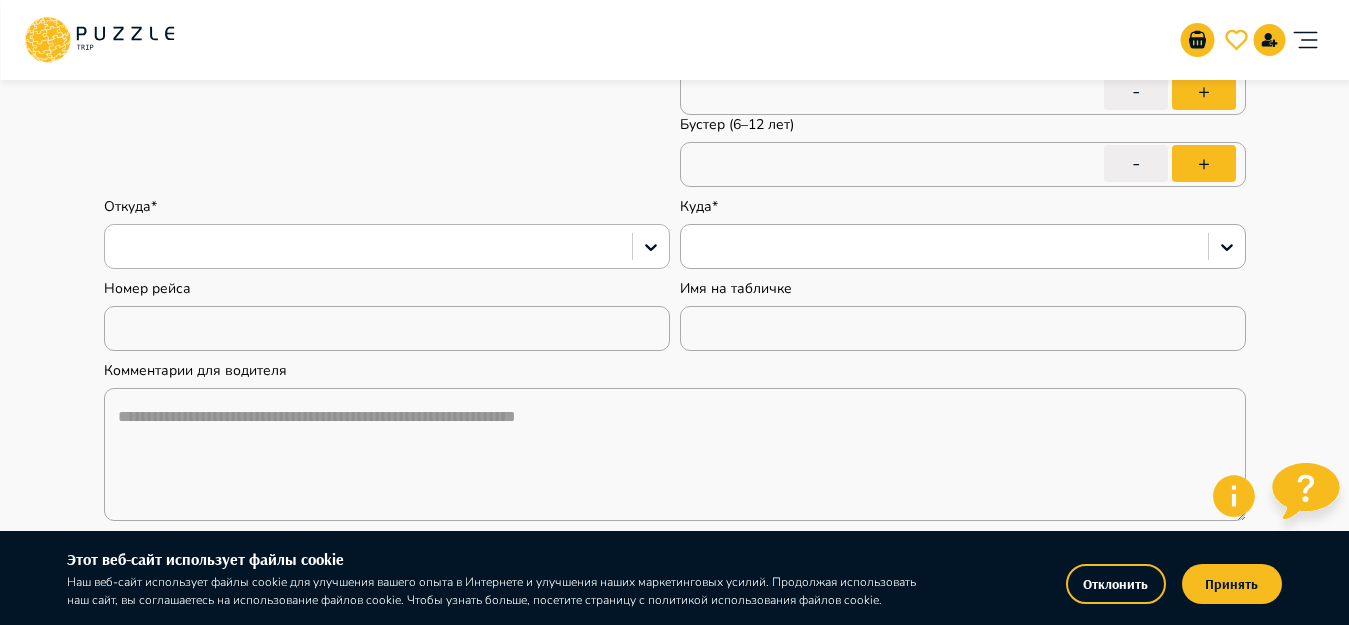 click at bounding box center [368, 247] 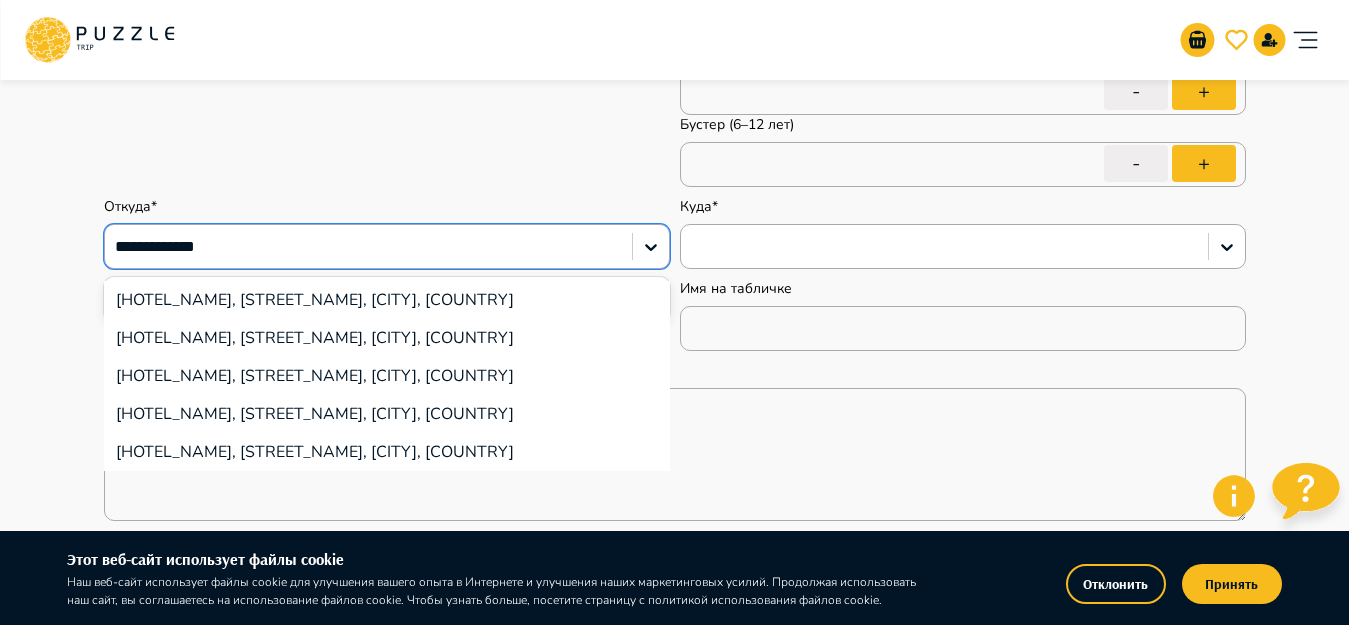 click on "[HOTEL_NAME], [STREET_NAME], [CITY], [COUNTRY]" at bounding box center [387, 300] 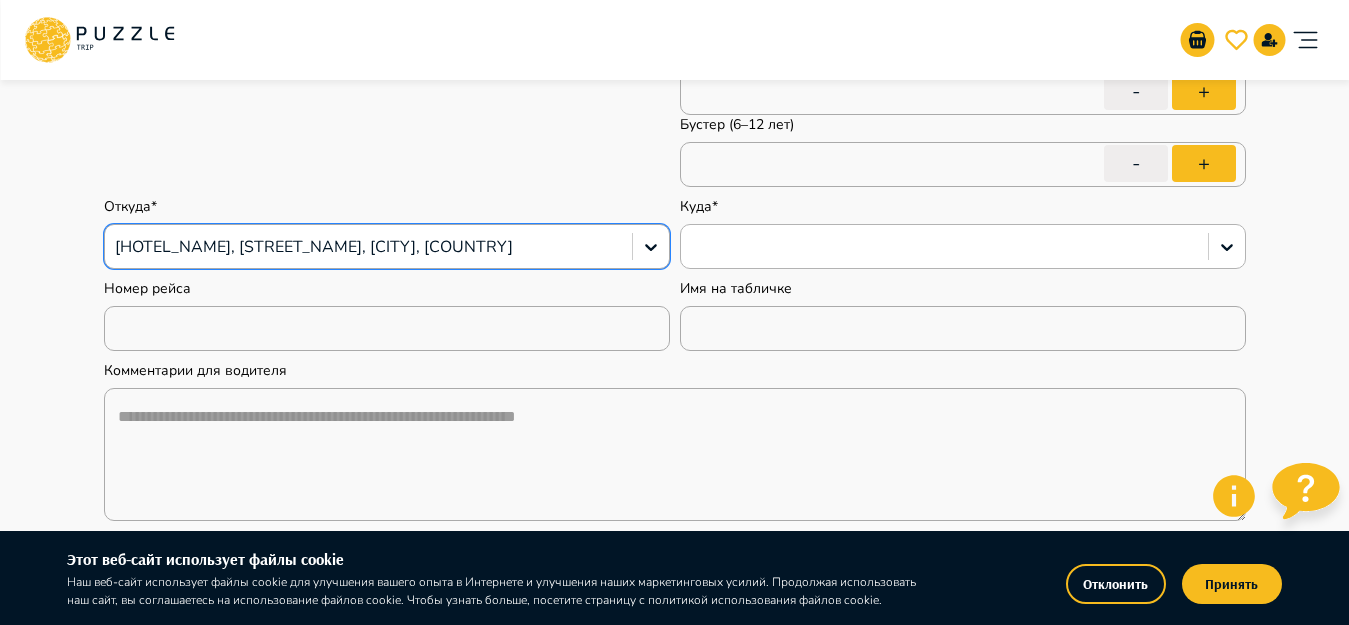 click at bounding box center (944, 247) 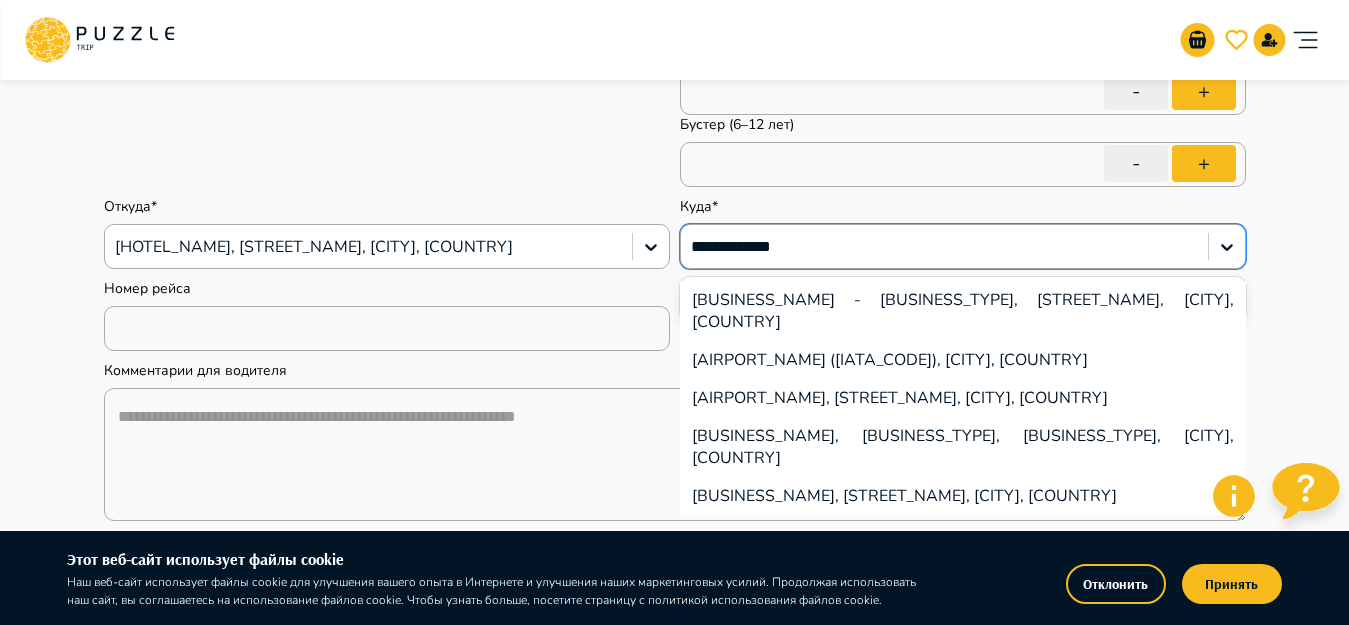 click on "[AIRPORT_NAME] ([IATA_CODE]), [CITY], [COUNTRY]" at bounding box center (963, 360) 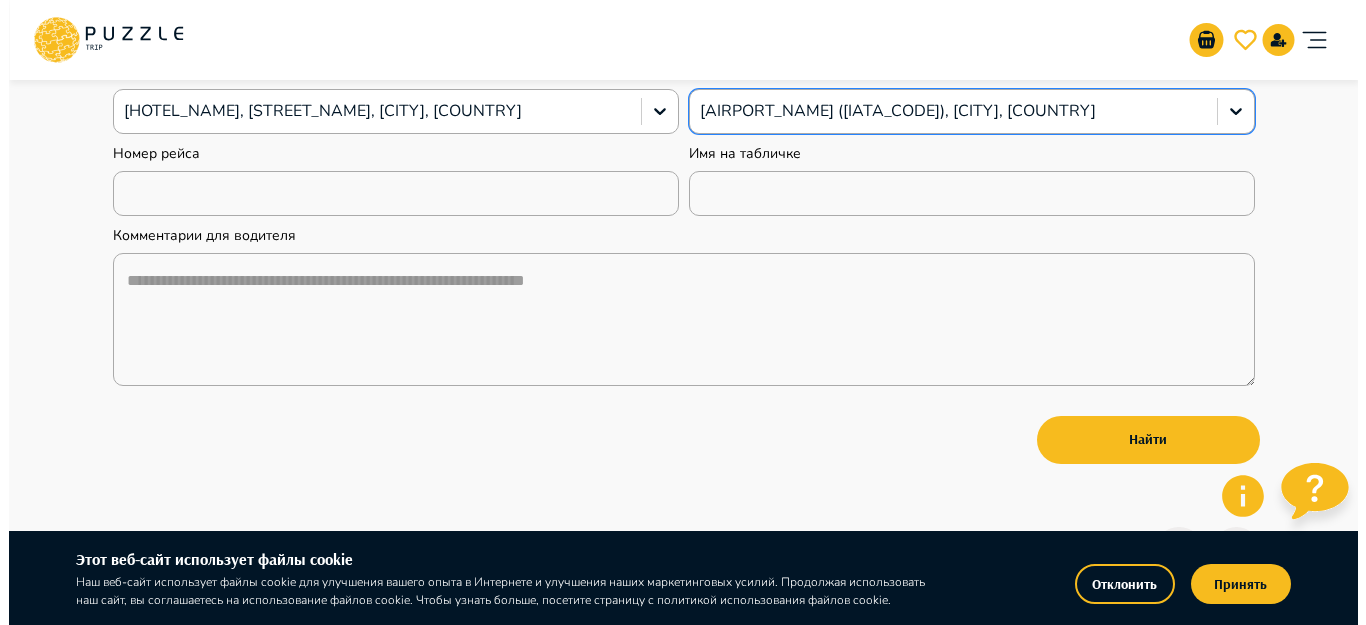 scroll, scrollTop: 803, scrollLeft: 0, axis: vertical 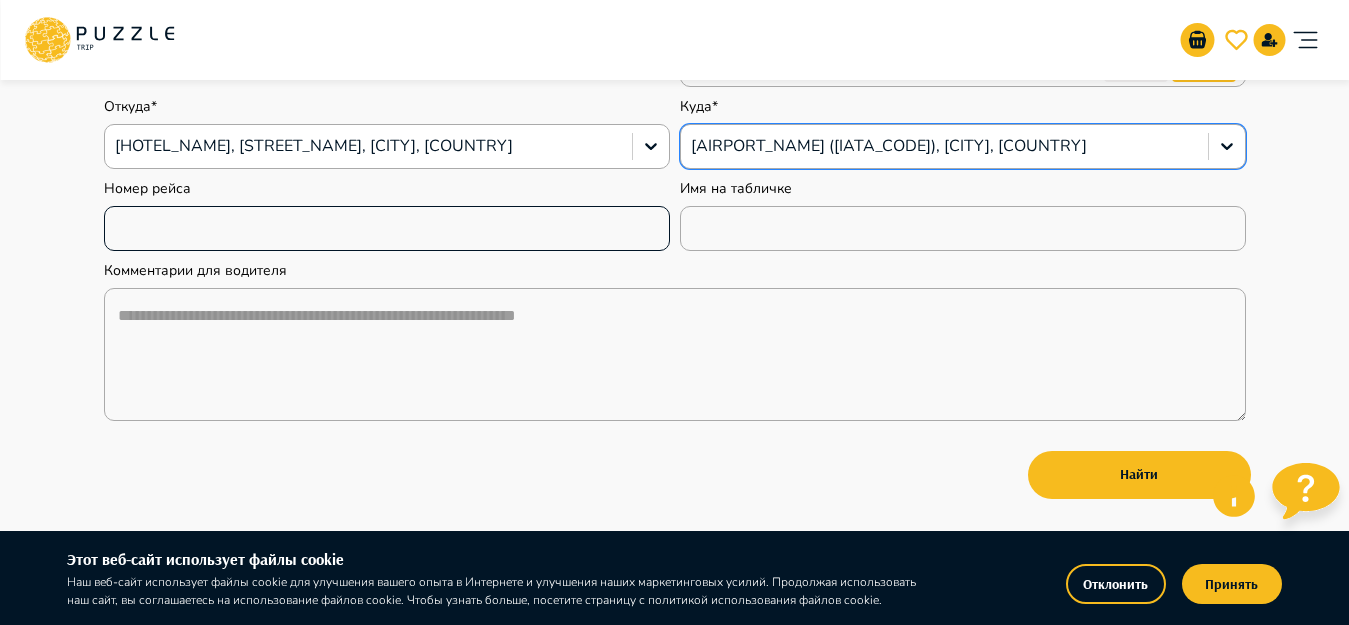 click at bounding box center [387, 228] 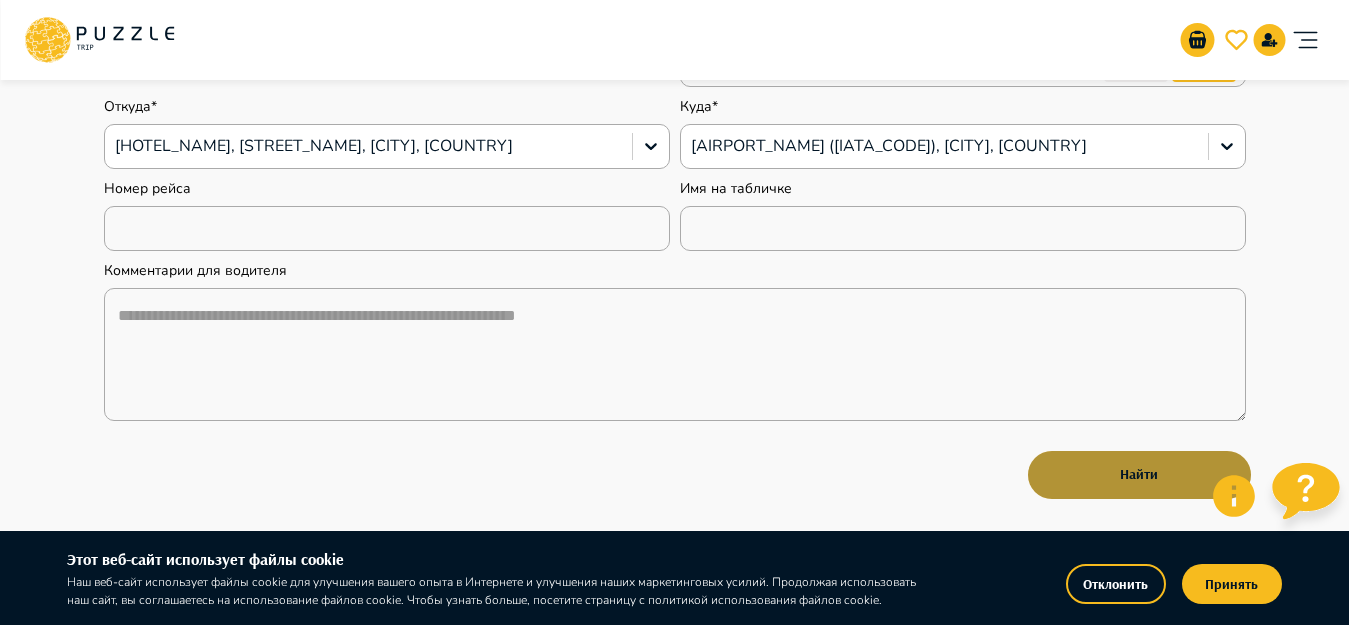 click on "Найти" at bounding box center [1139, 475] 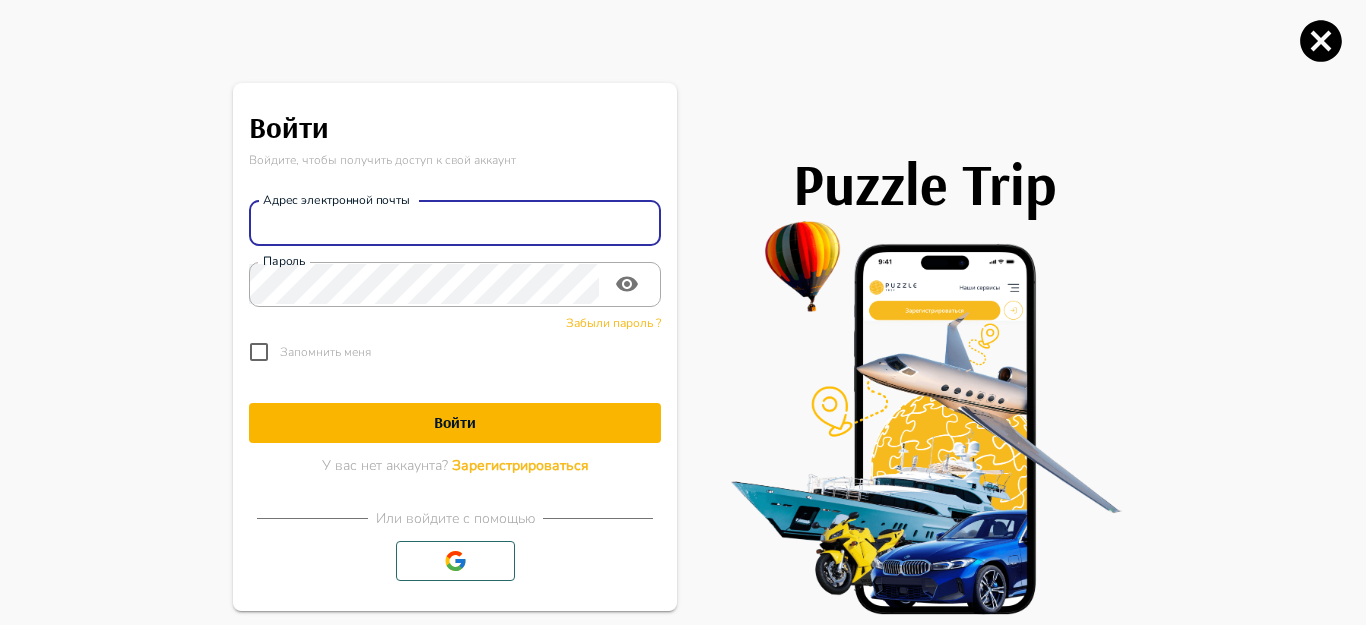 click on "Адрес электронной почты" at bounding box center [455, 223] 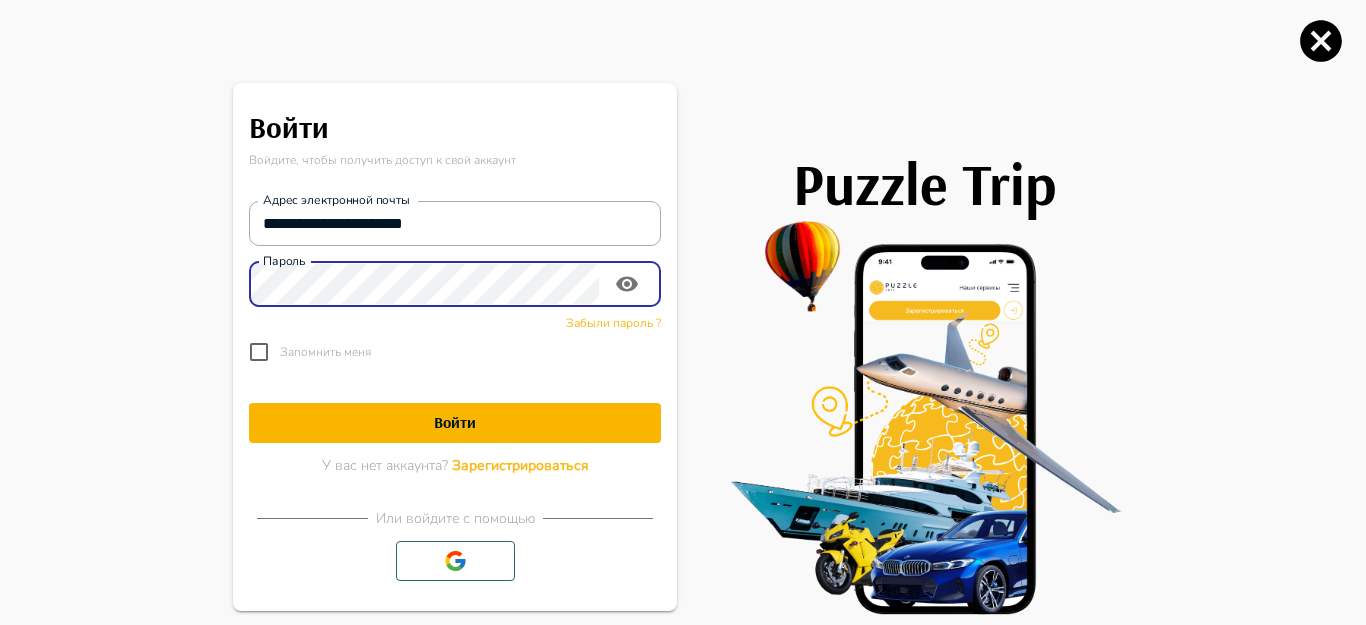 click at bounding box center [627, 284] 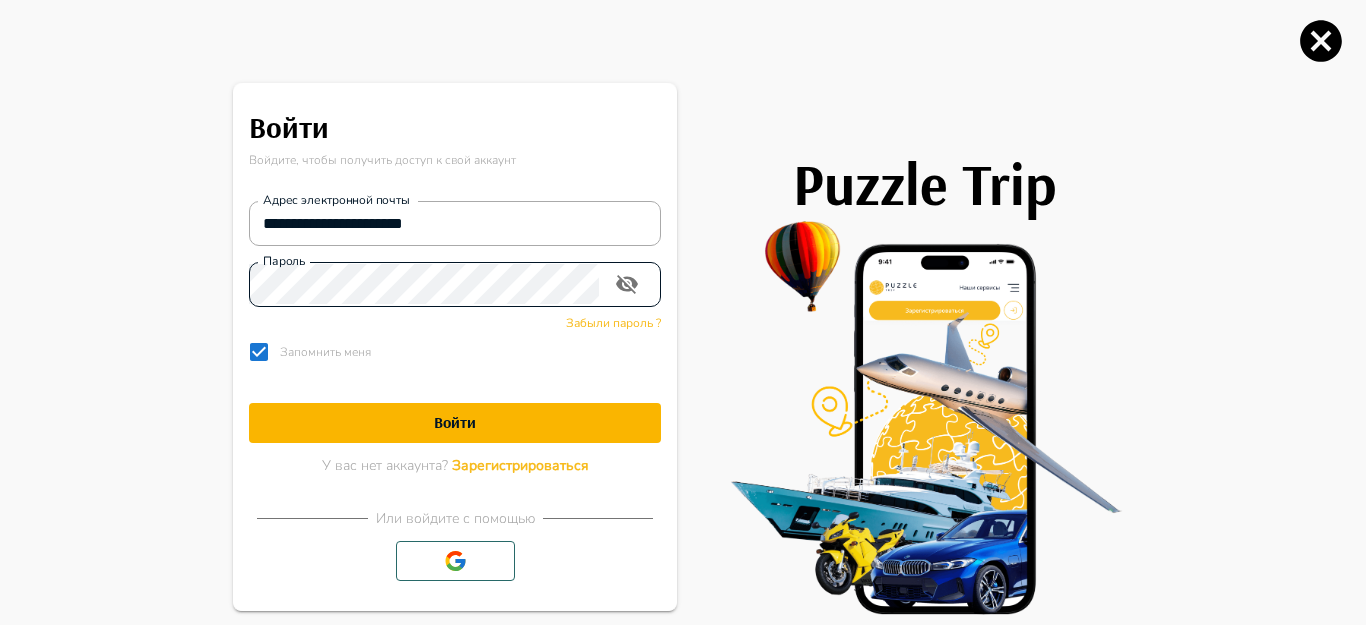 click on "Войти" at bounding box center [455, 422] 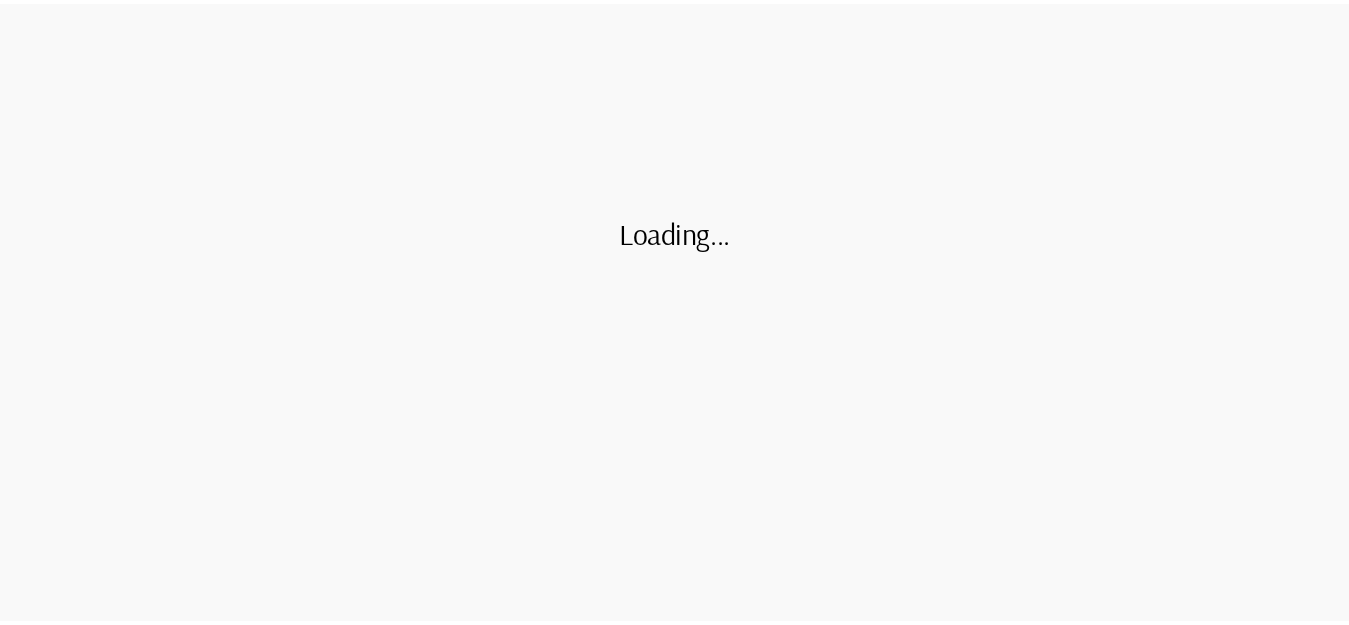 scroll, scrollTop: 0, scrollLeft: 0, axis: both 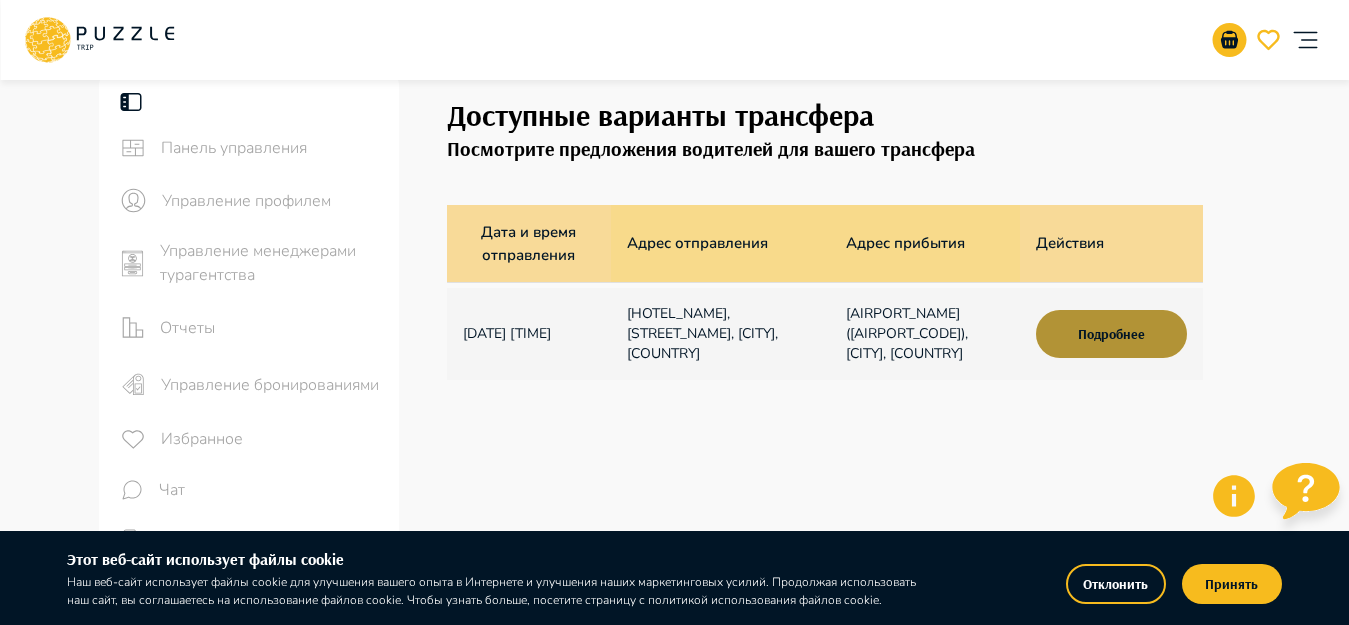 click on "Подробнее" at bounding box center [1111, 334] 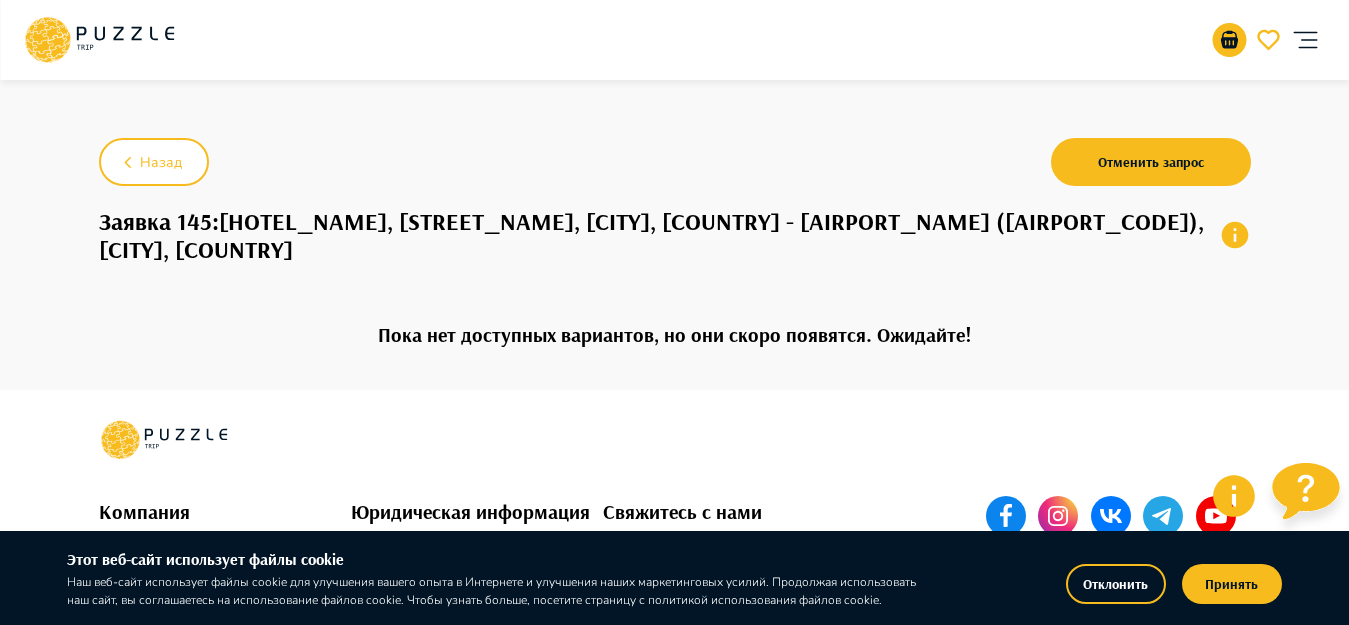 scroll, scrollTop: 0, scrollLeft: 0, axis: both 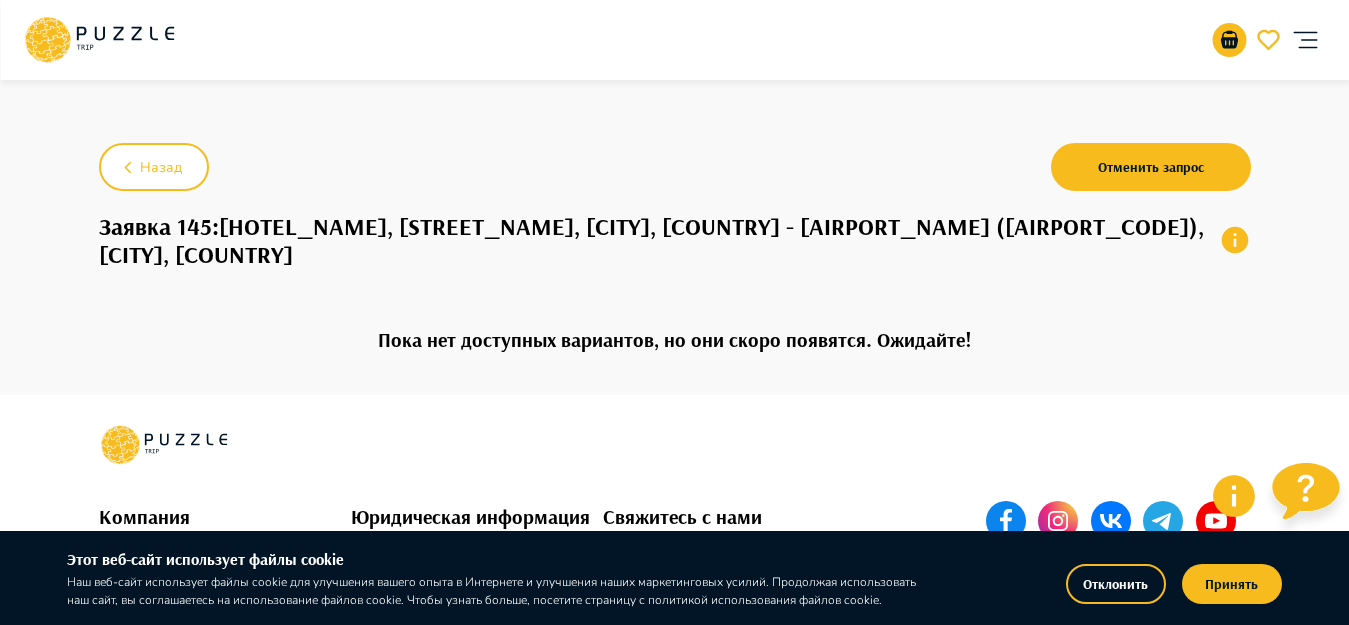 click on "Принять" at bounding box center (1232, 584) 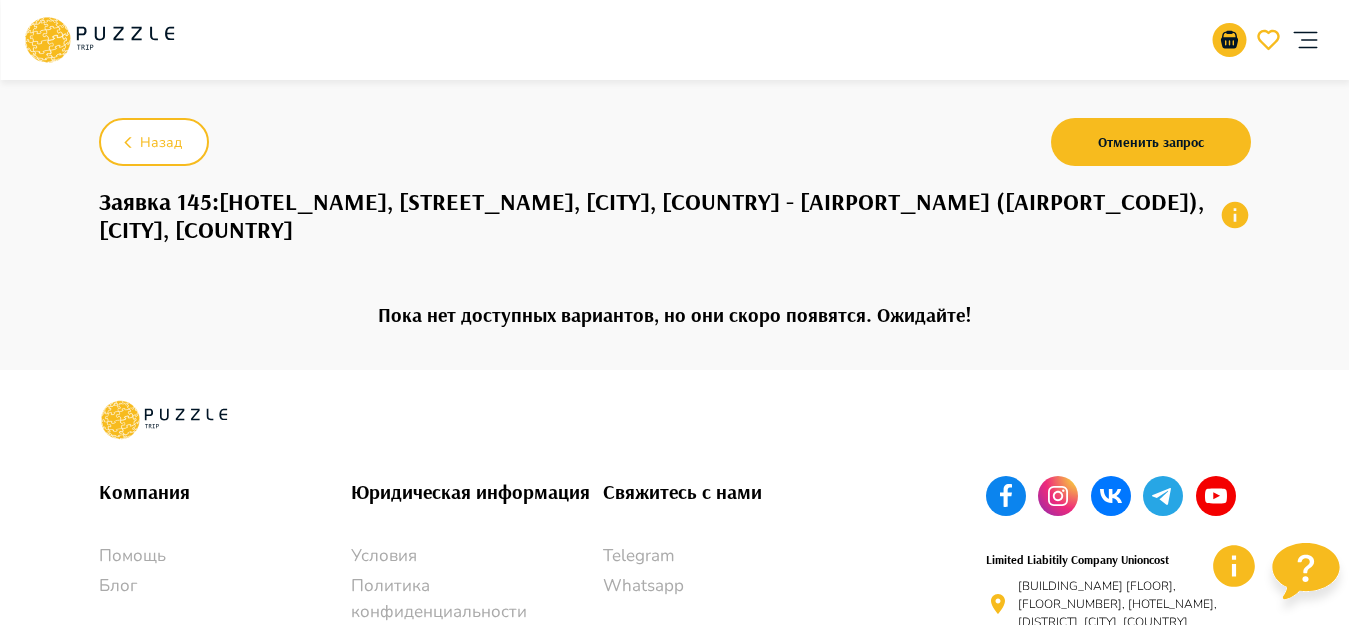 scroll, scrollTop: 0, scrollLeft: 0, axis: both 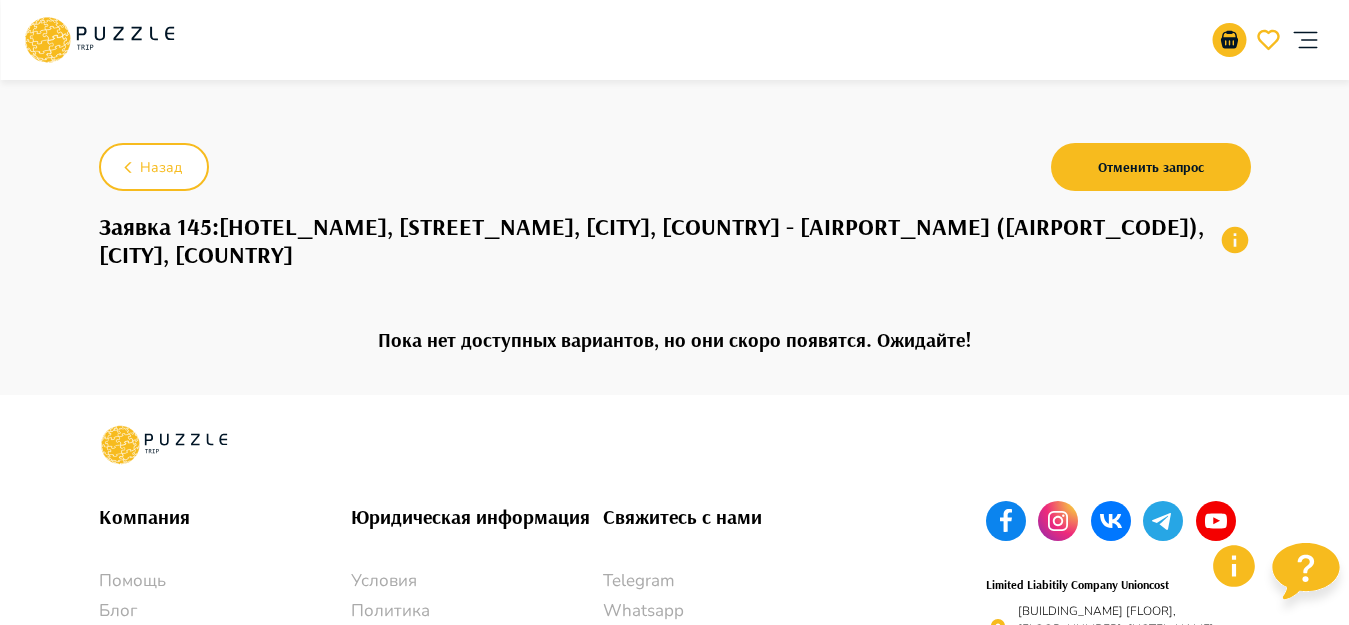 click at bounding box center [1234, 240] 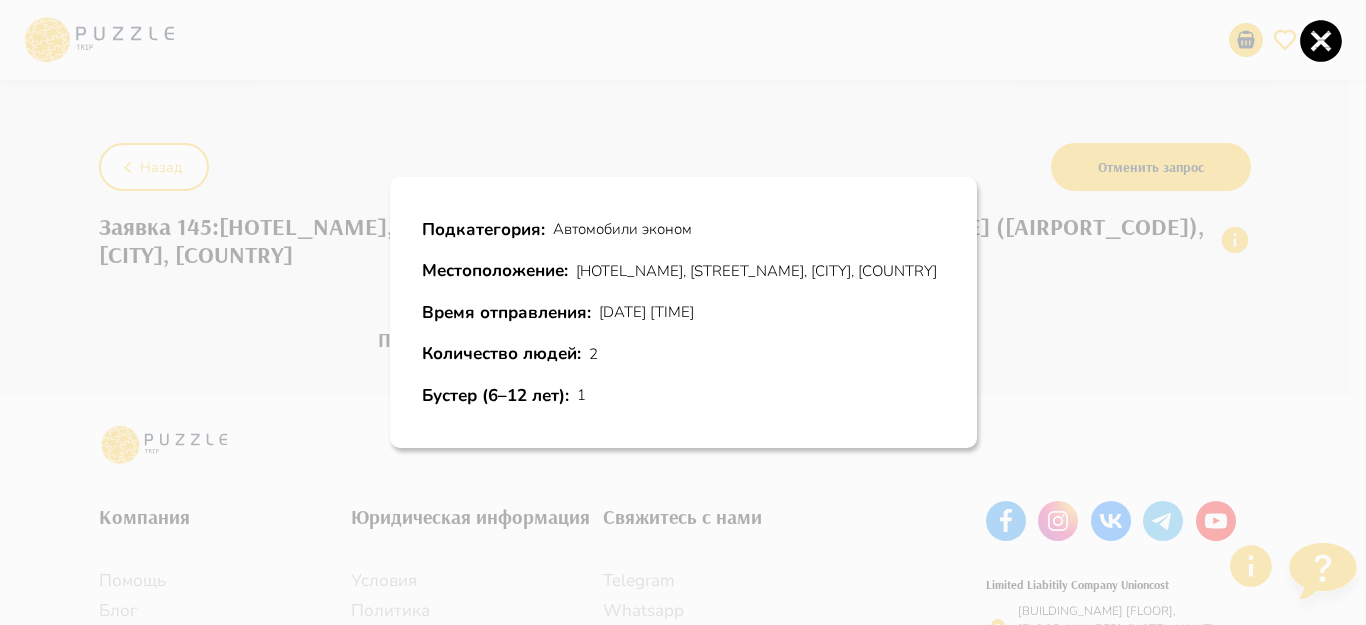 click on "Подкатегория : Автомобили эконом Местоположение : [HOTEL_NAME], [STREET_NAME], [CITY], [COUNTRY] Время отправления : [DATE] [TIME] Количество людей : 2 Бустер (6–12 лет) : 1" at bounding box center (683, 312) 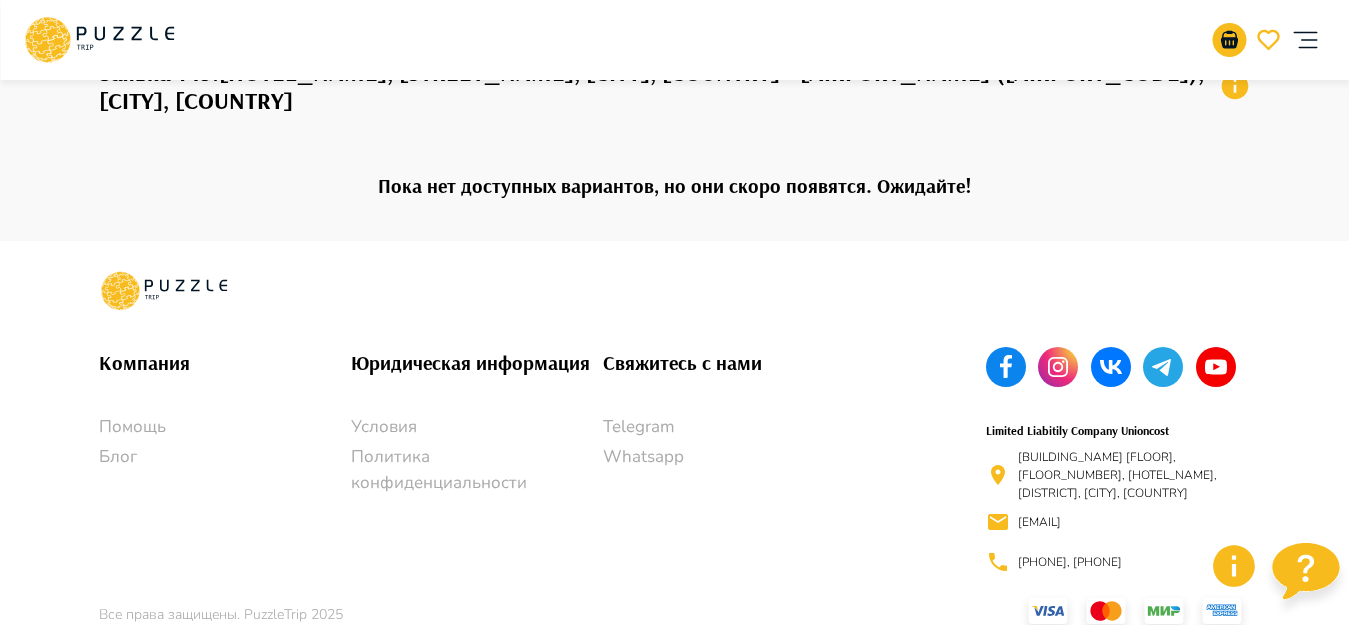 scroll, scrollTop: 177, scrollLeft: 0, axis: vertical 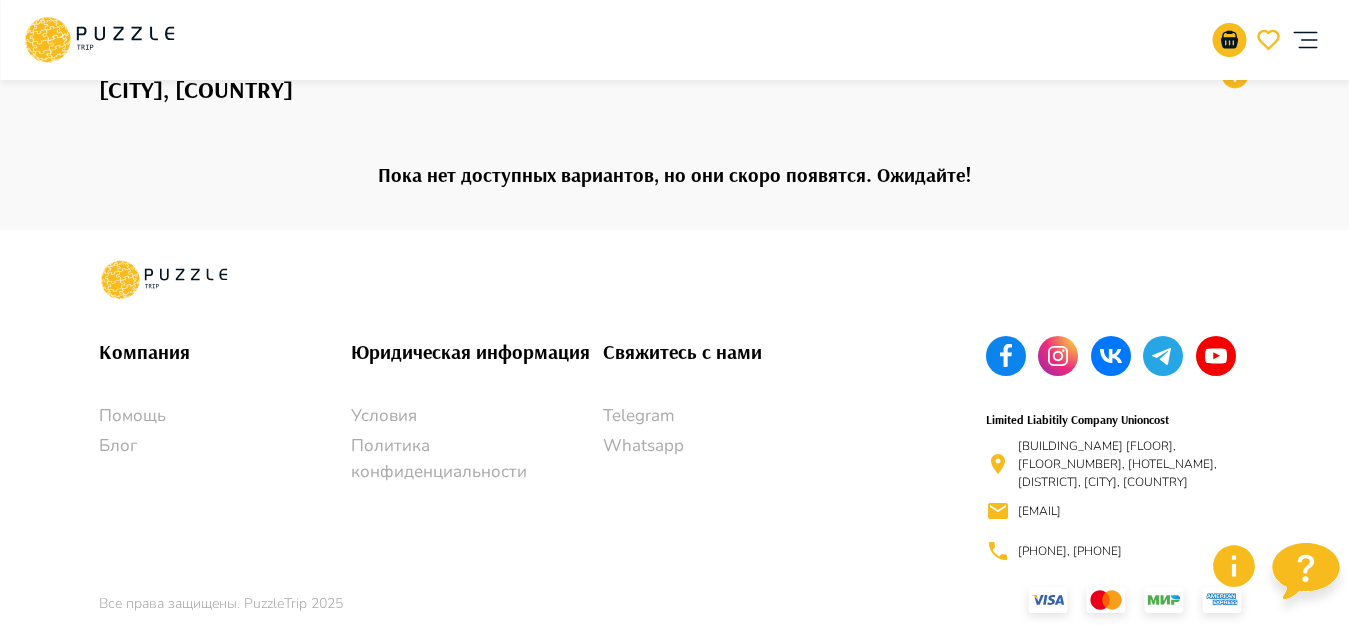click at bounding box center (1306, 580) 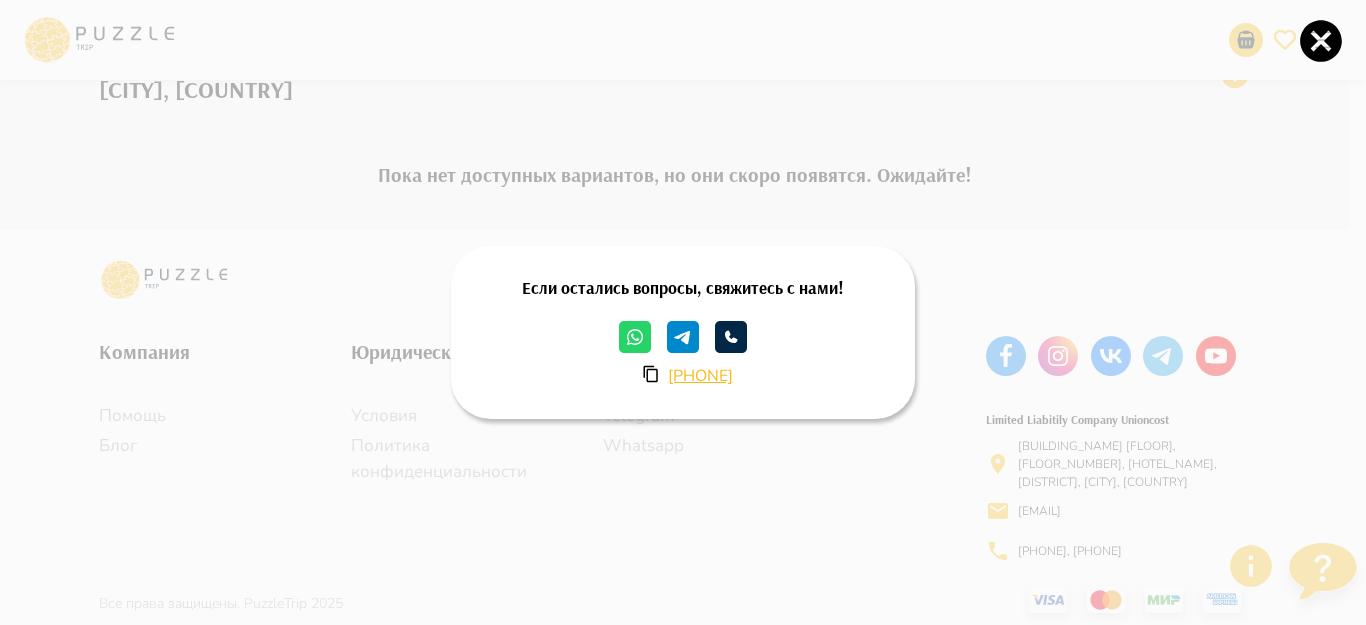 click on "Если остались вопросы, свяжитесь с нами! [PHONE]" at bounding box center (683, 312) 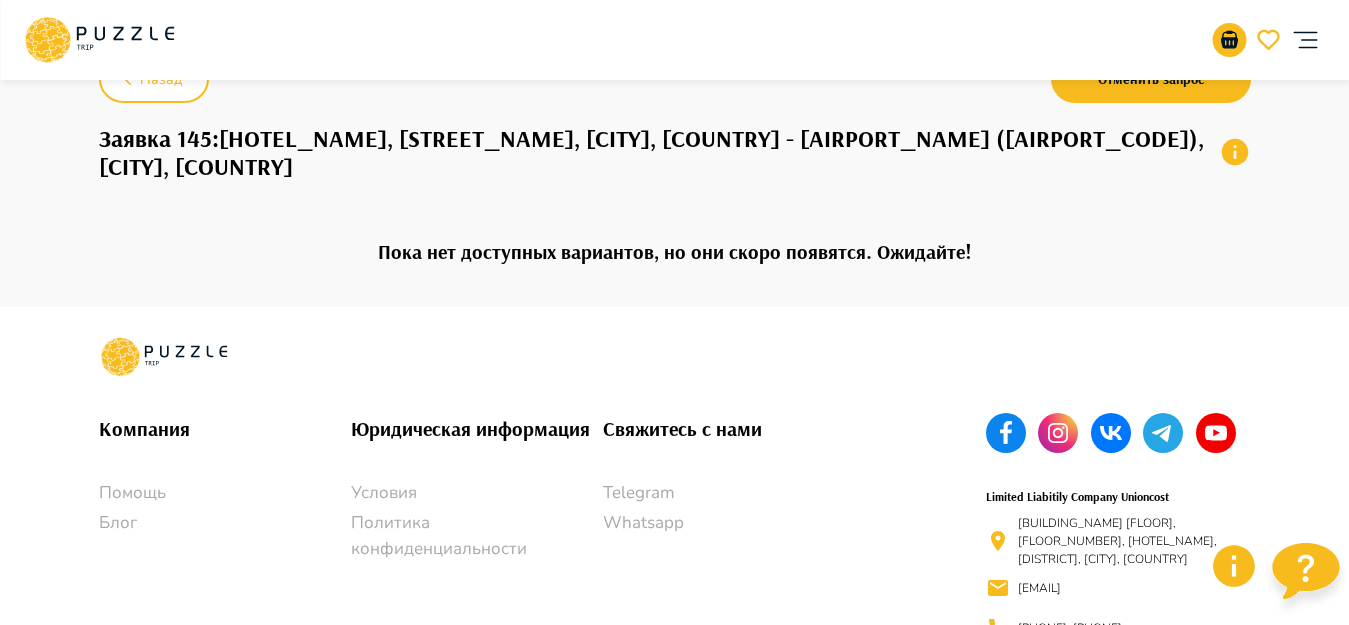 scroll, scrollTop: 0, scrollLeft: 0, axis: both 